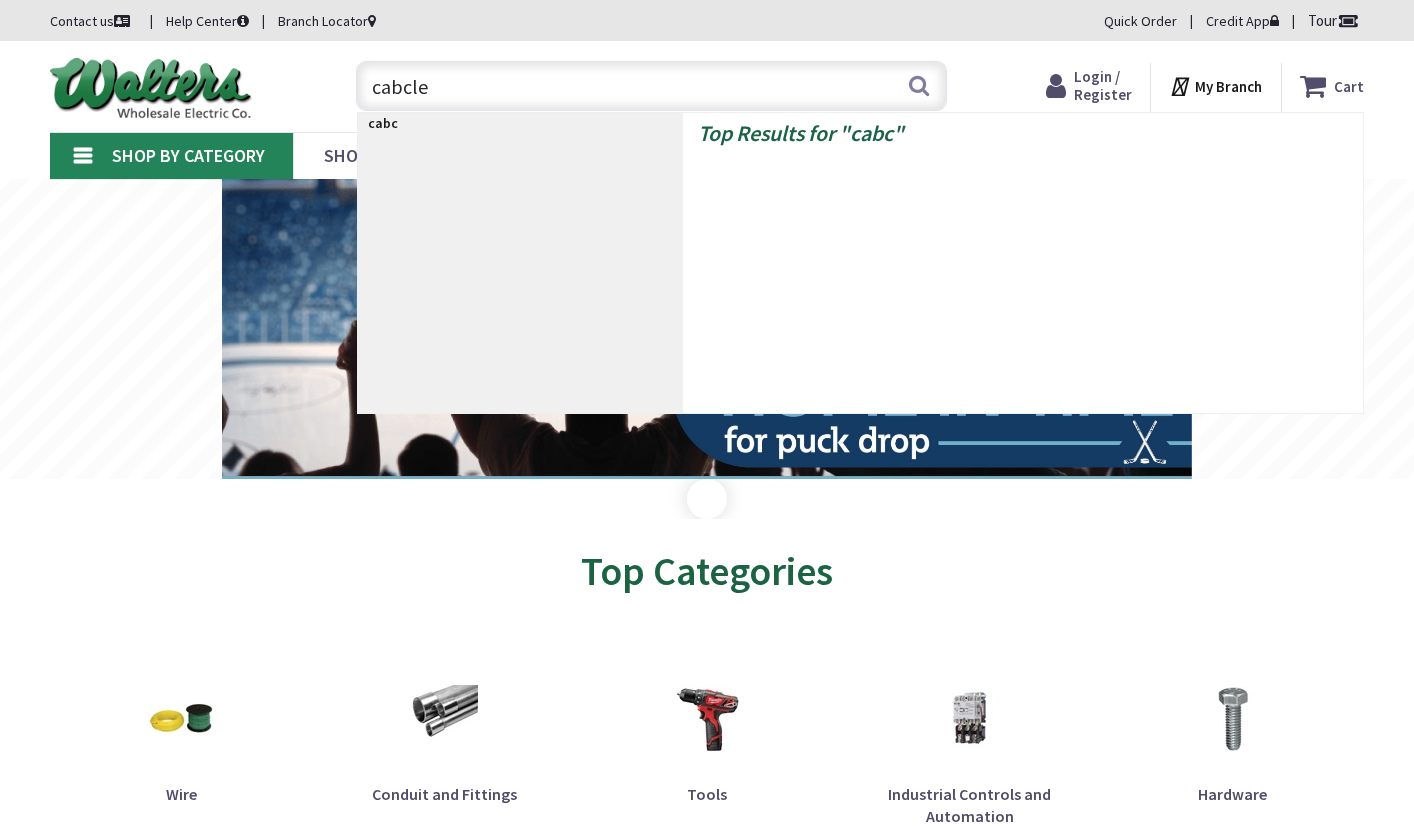scroll, scrollTop: 0, scrollLeft: 0, axis: both 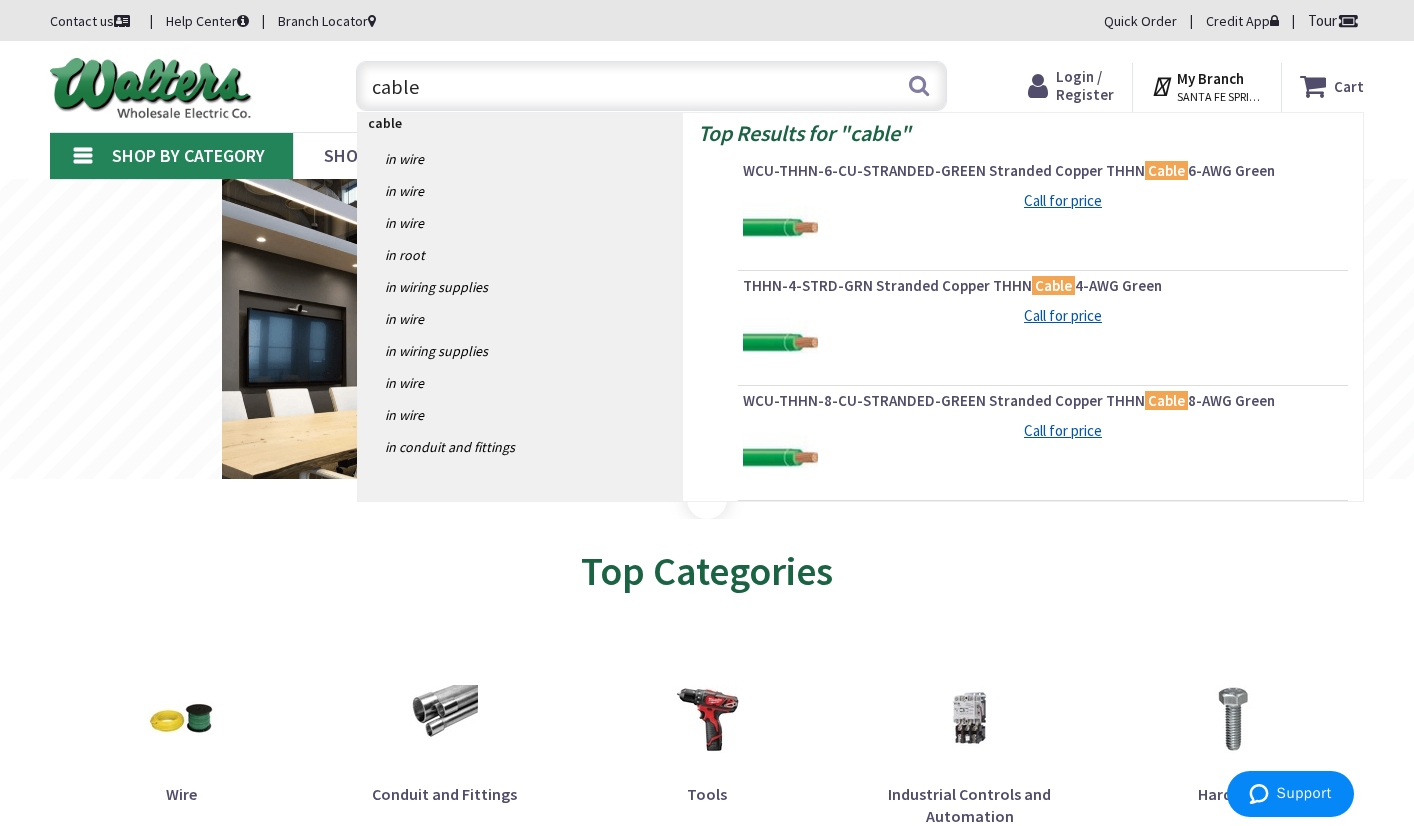 click on "cable" at bounding box center [652, 86] 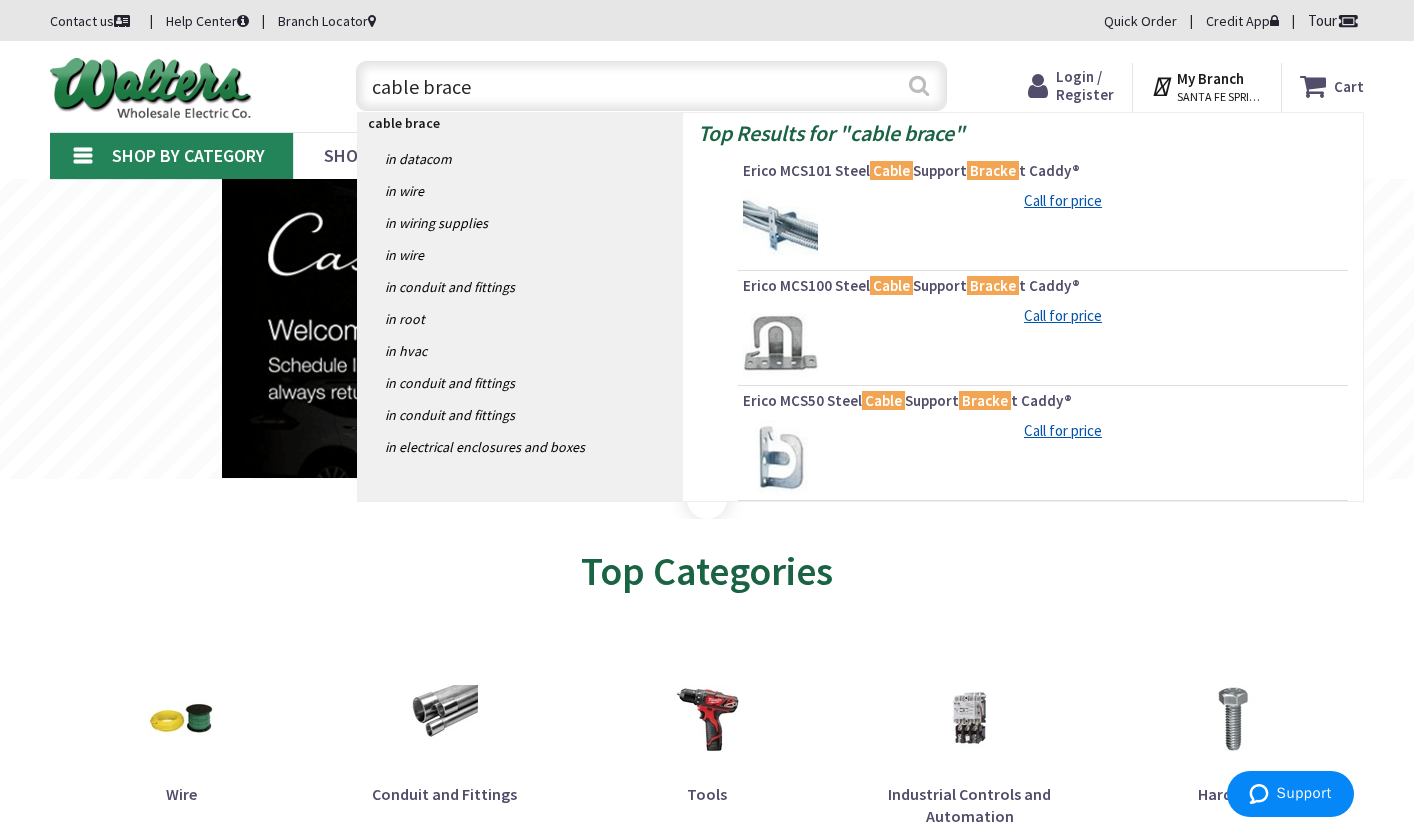 type on "cable brace" 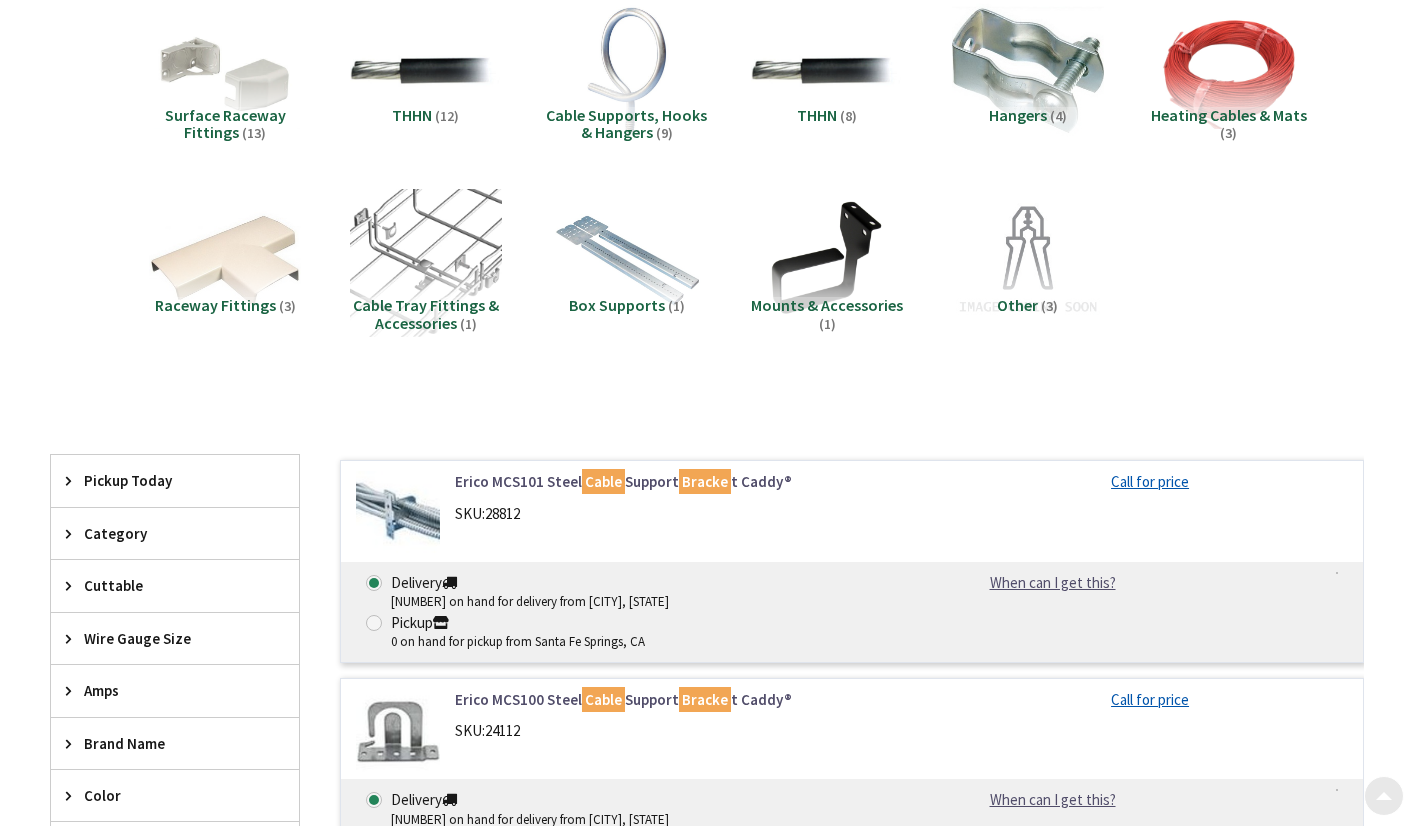 scroll, scrollTop: 300, scrollLeft: 0, axis: vertical 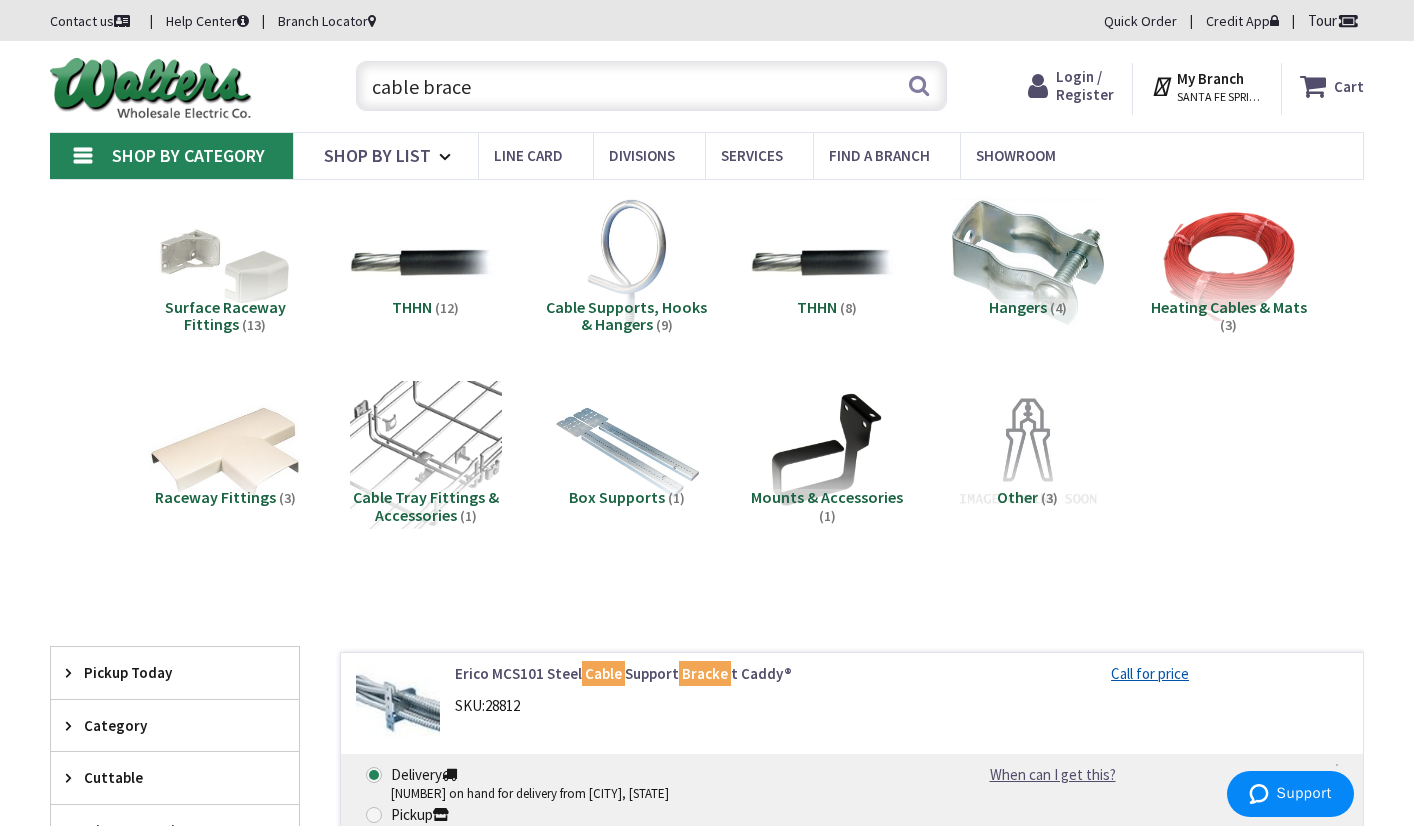 click on "cable brace" at bounding box center (652, 86) 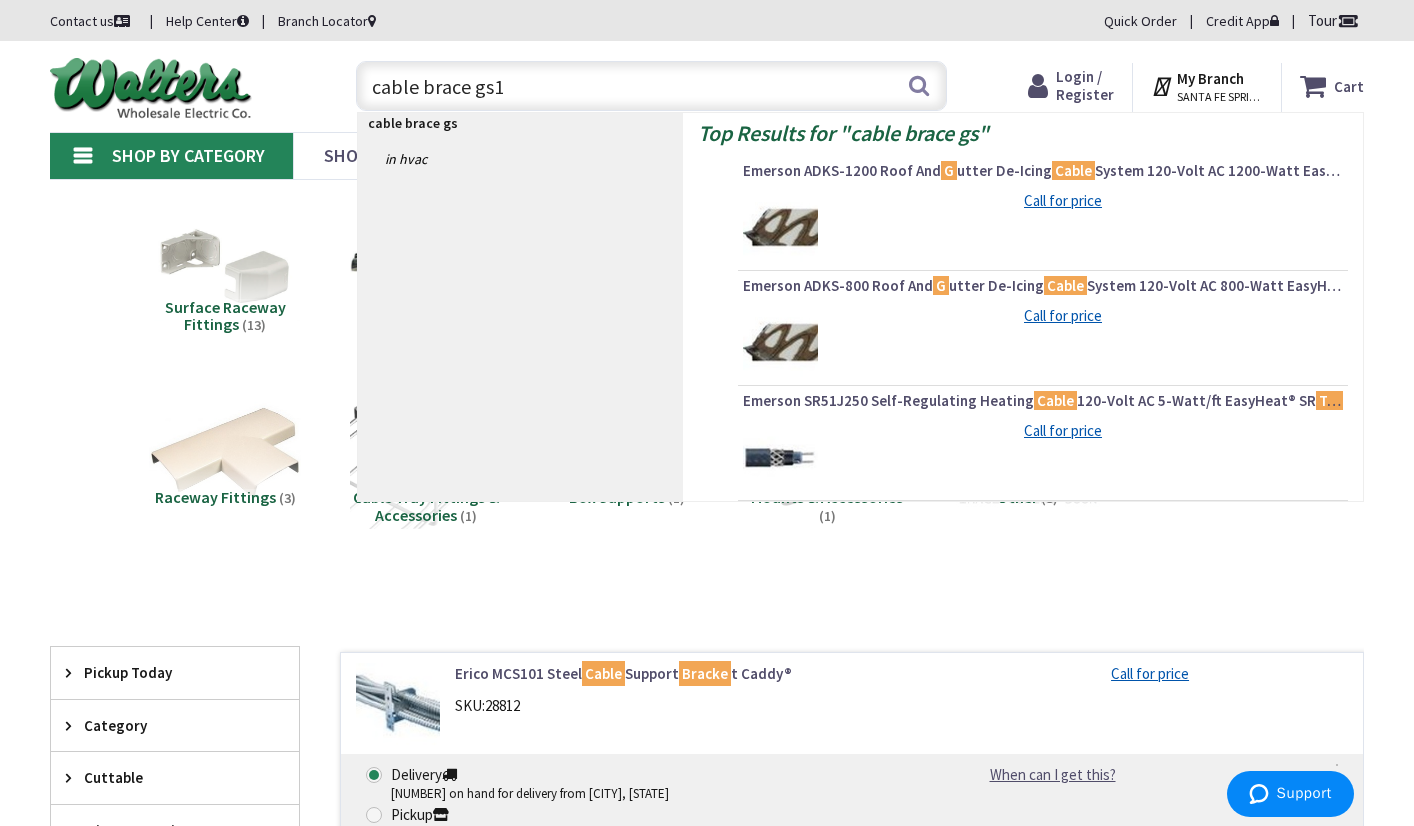 type on "cable brace gs12" 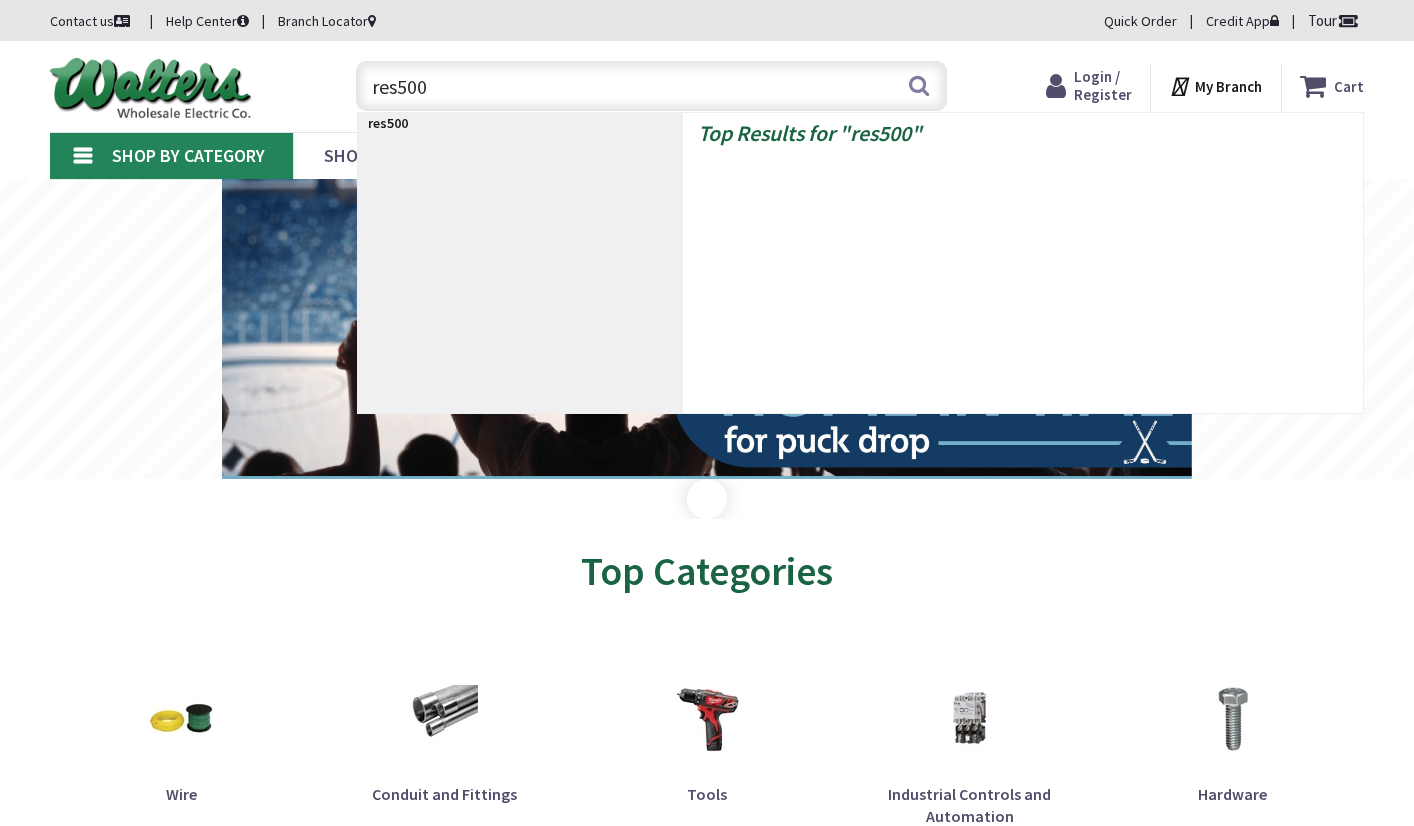 scroll, scrollTop: 0, scrollLeft: 0, axis: both 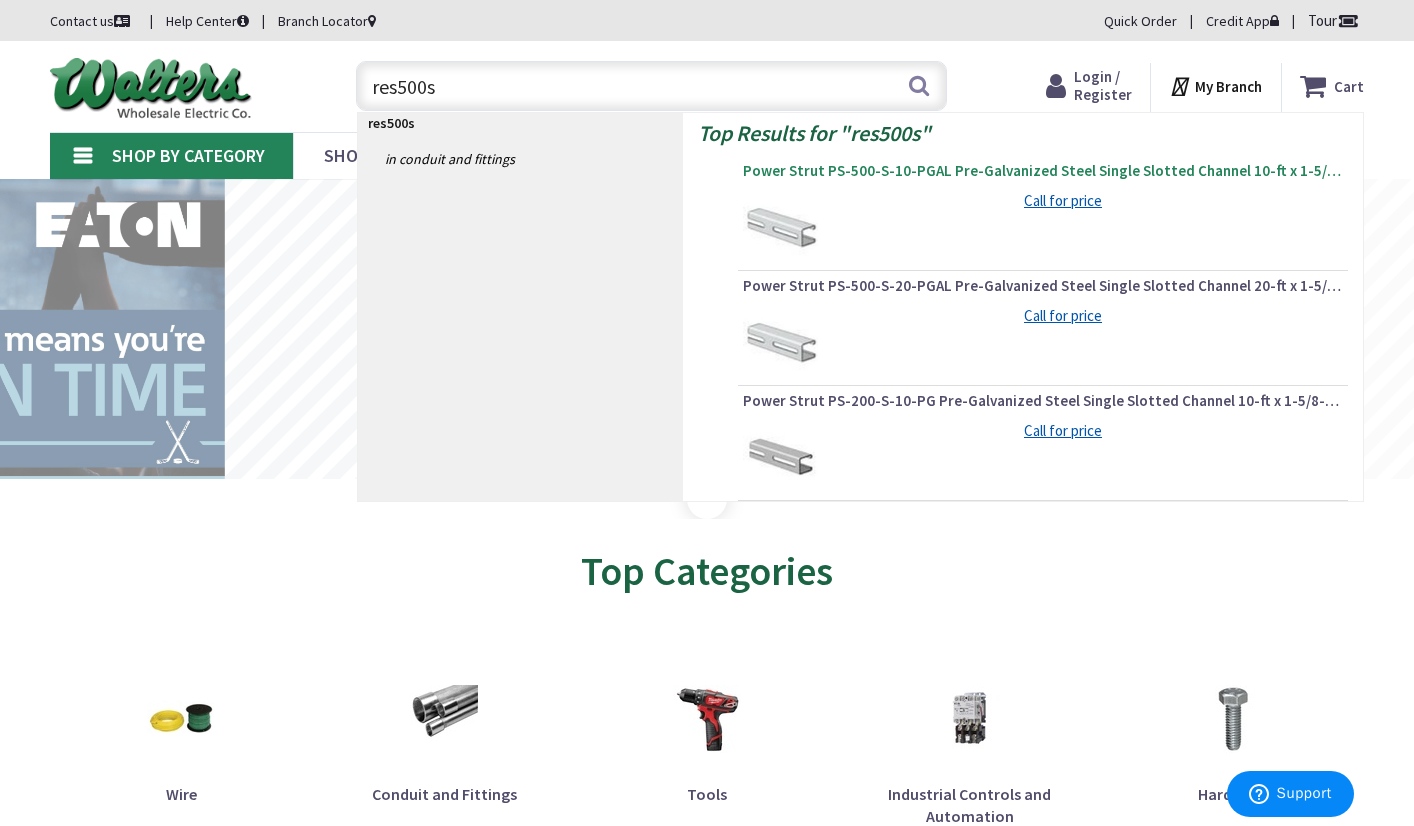 type on "res500s" 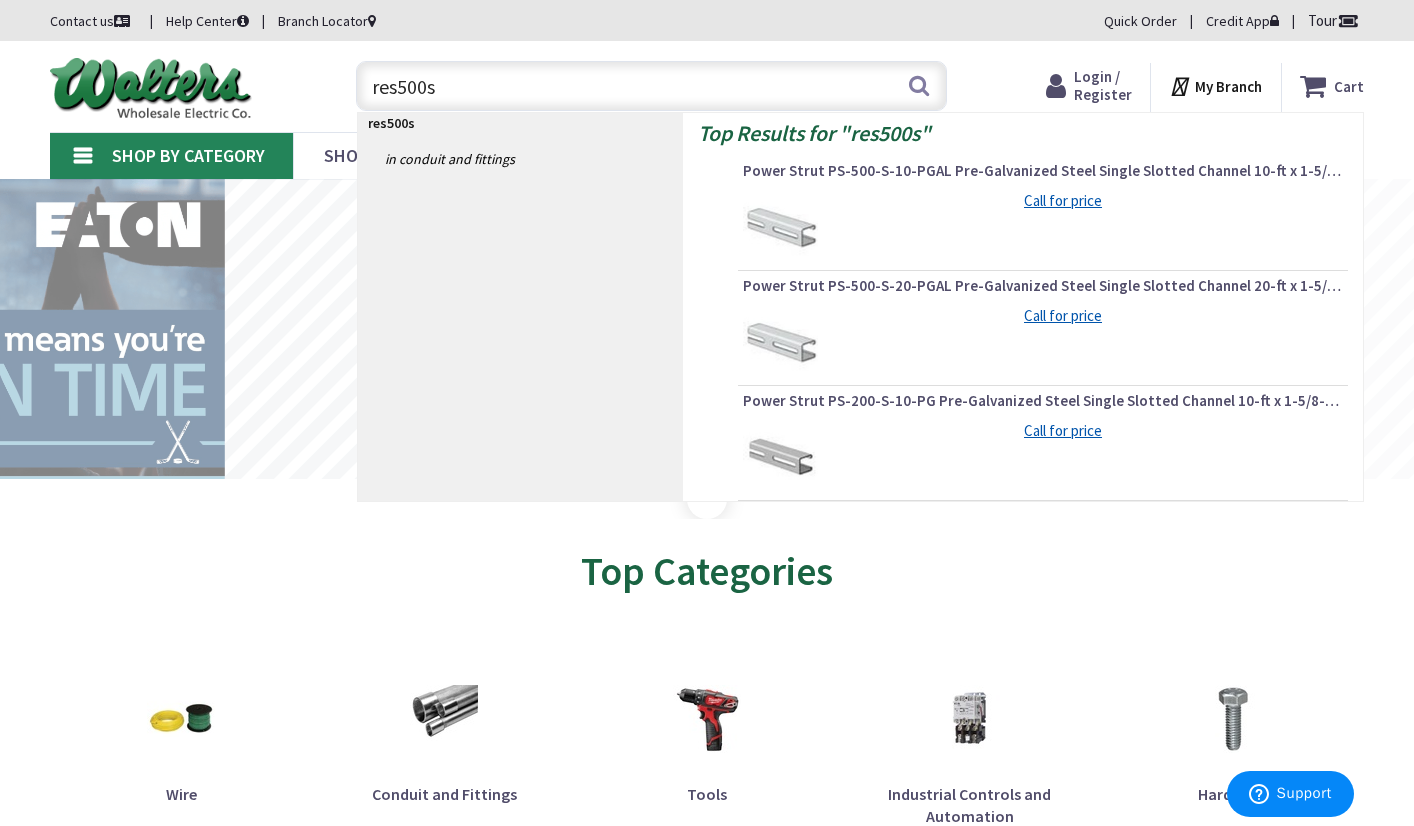 click on "Power Strut PS-500-S-10-PGAL Pre-Galvanized Steel Single Slotted Channel 10-ft x 1-5/8-Inch x 13/16-Inch" at bounding box center [1043, 171] 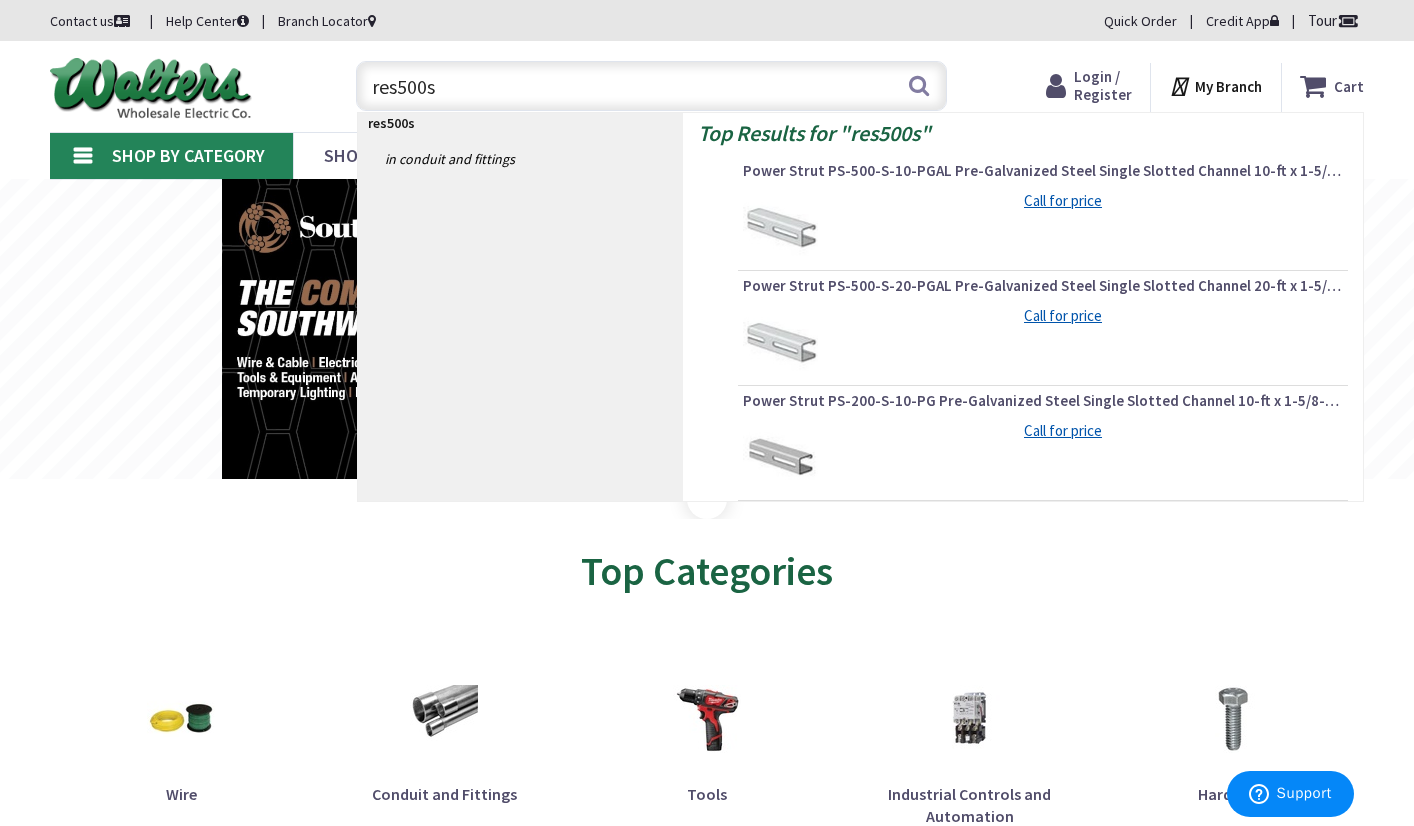 scroll, scrollTop: 0, scrollLeft: 0, axis: both 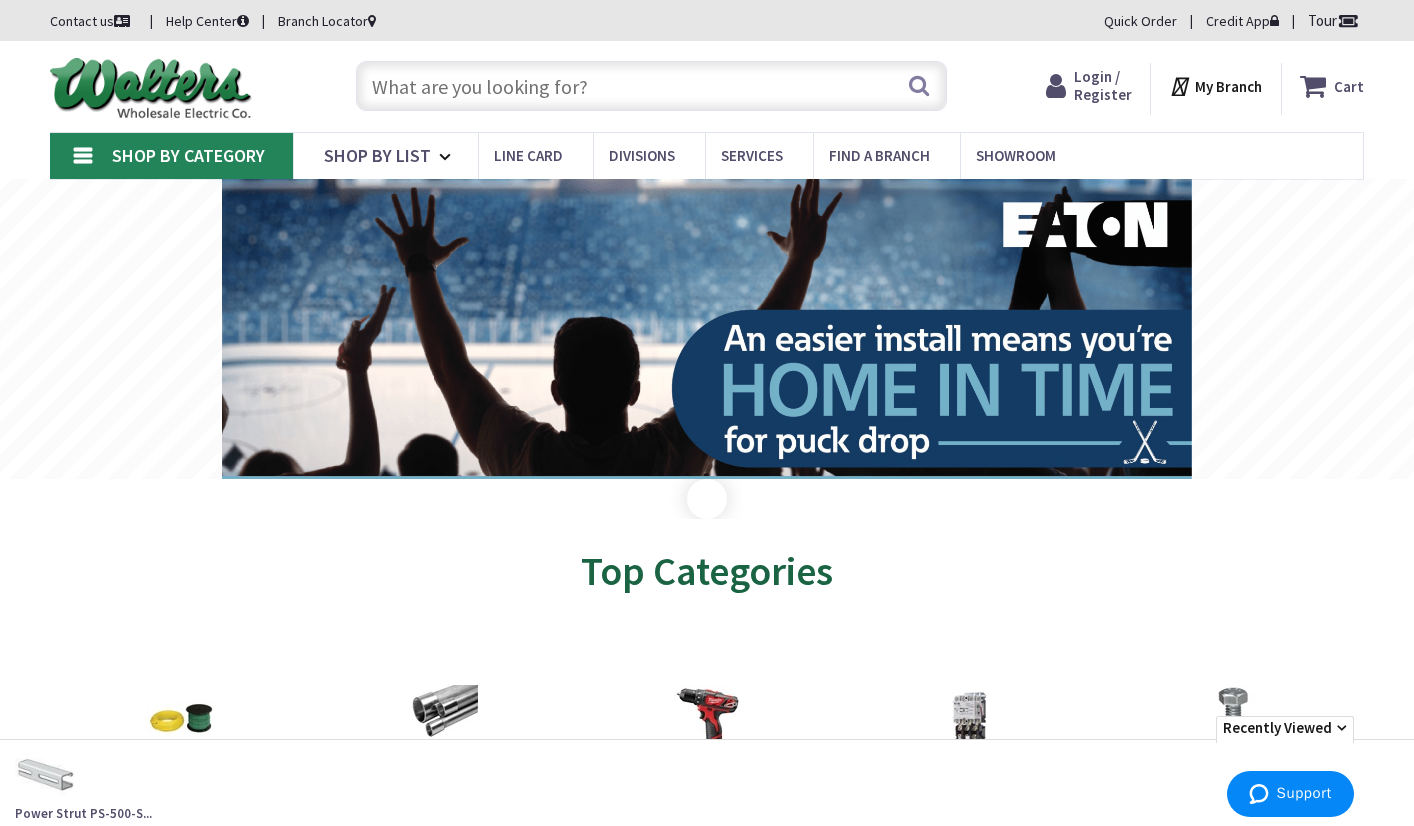 click at bounding box center [652, 86] 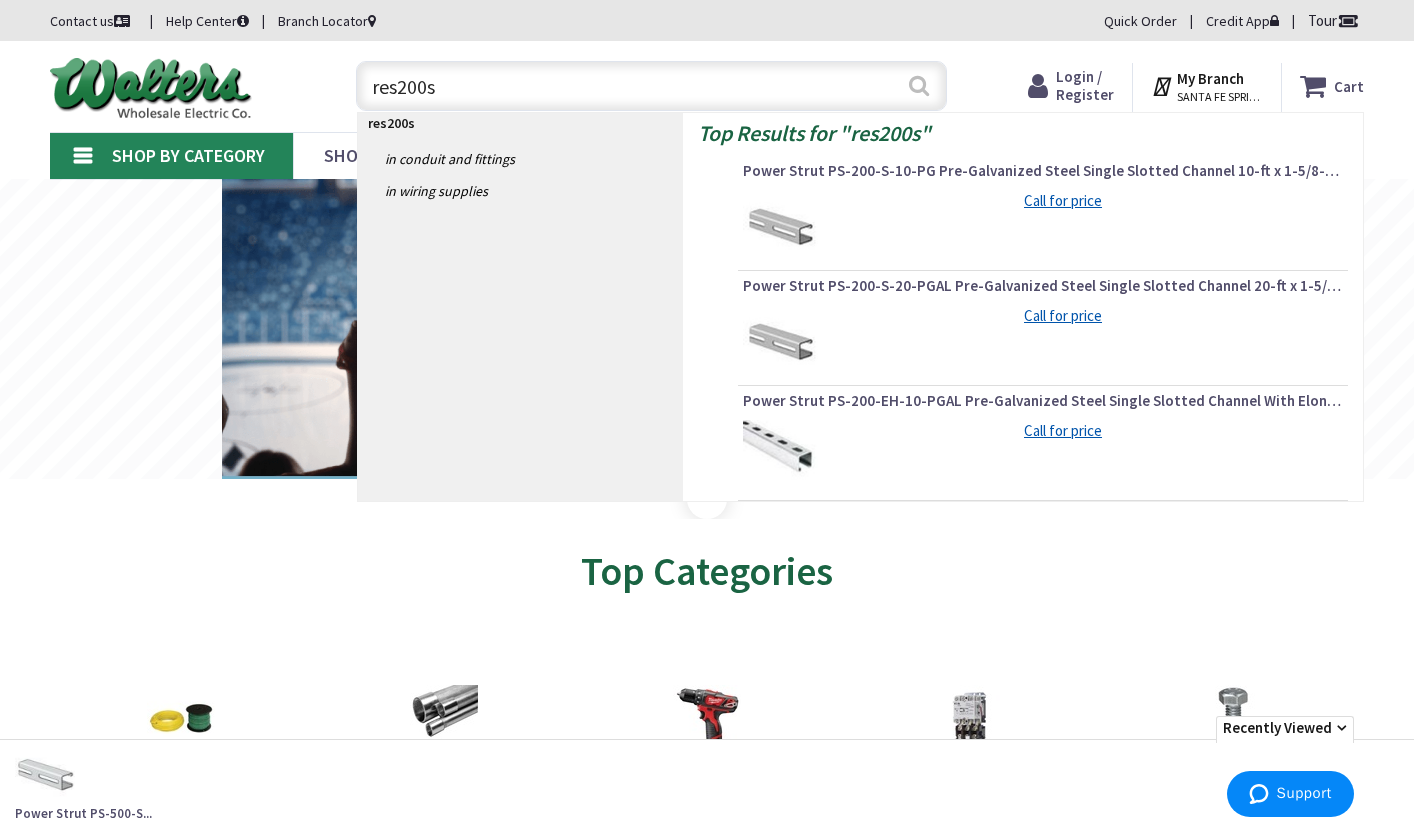 type on "res200s" 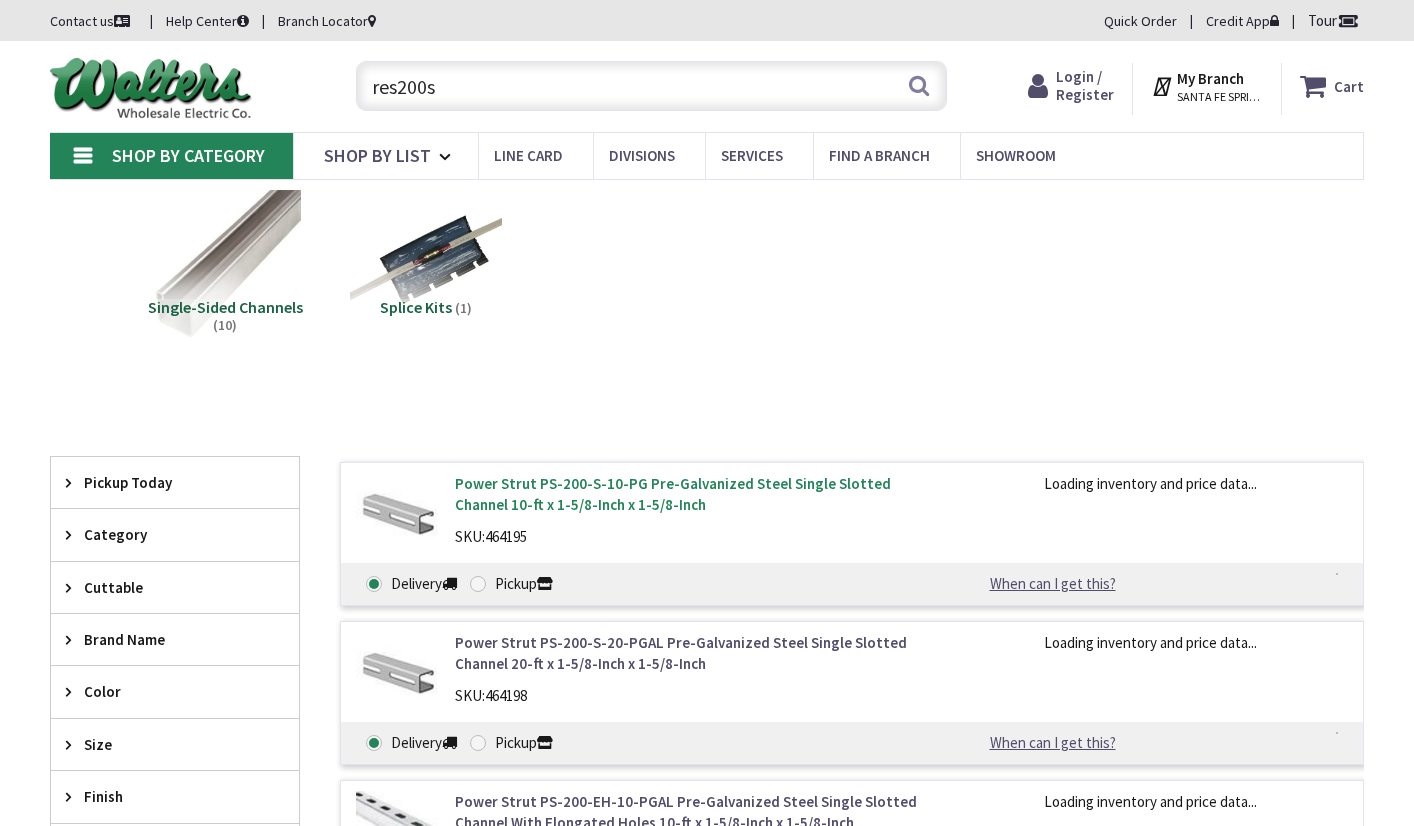 scroll, scrollTop: 0, scrollLeft: 0, axis: both 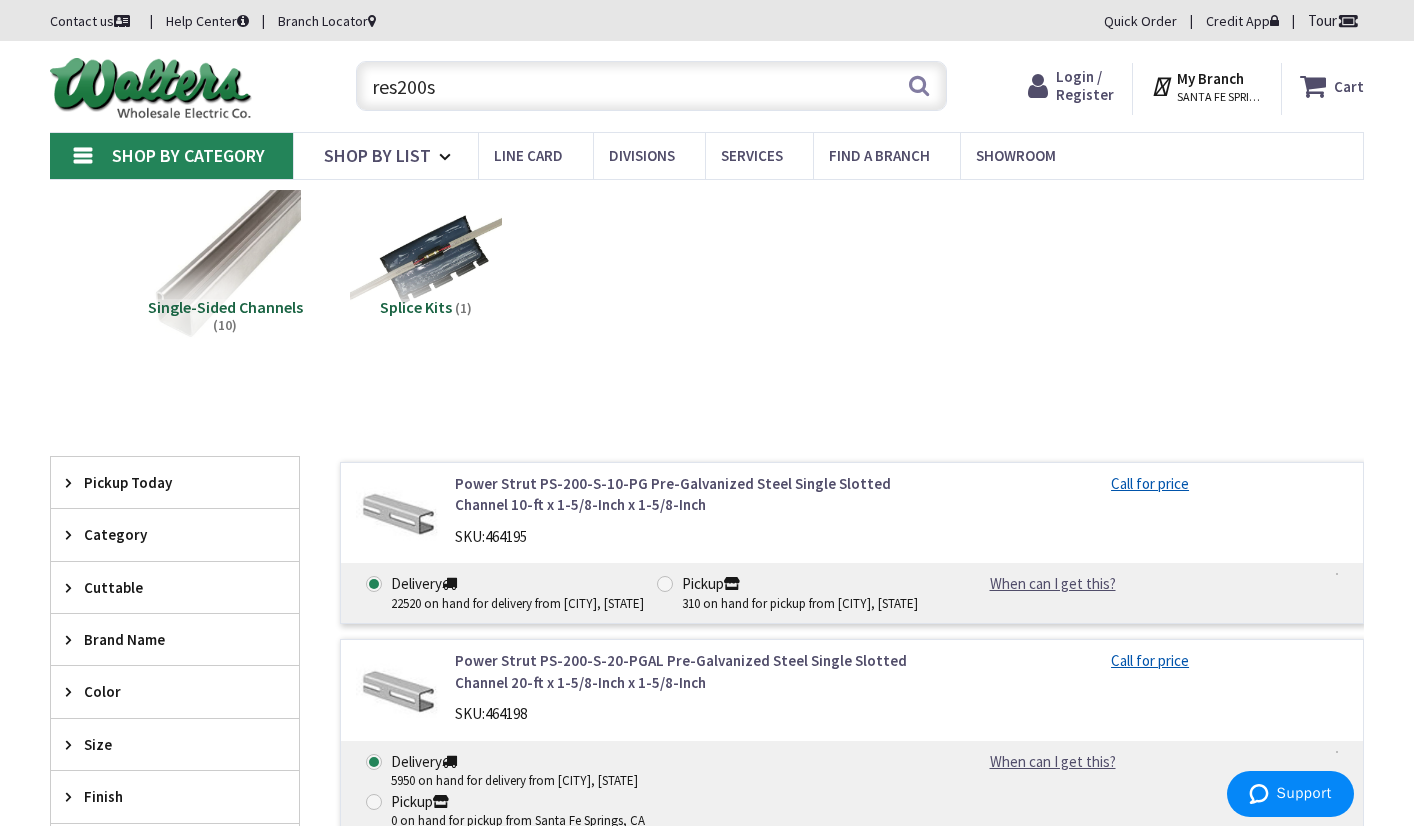 click on "res200s" at bounding box center (652, 86) 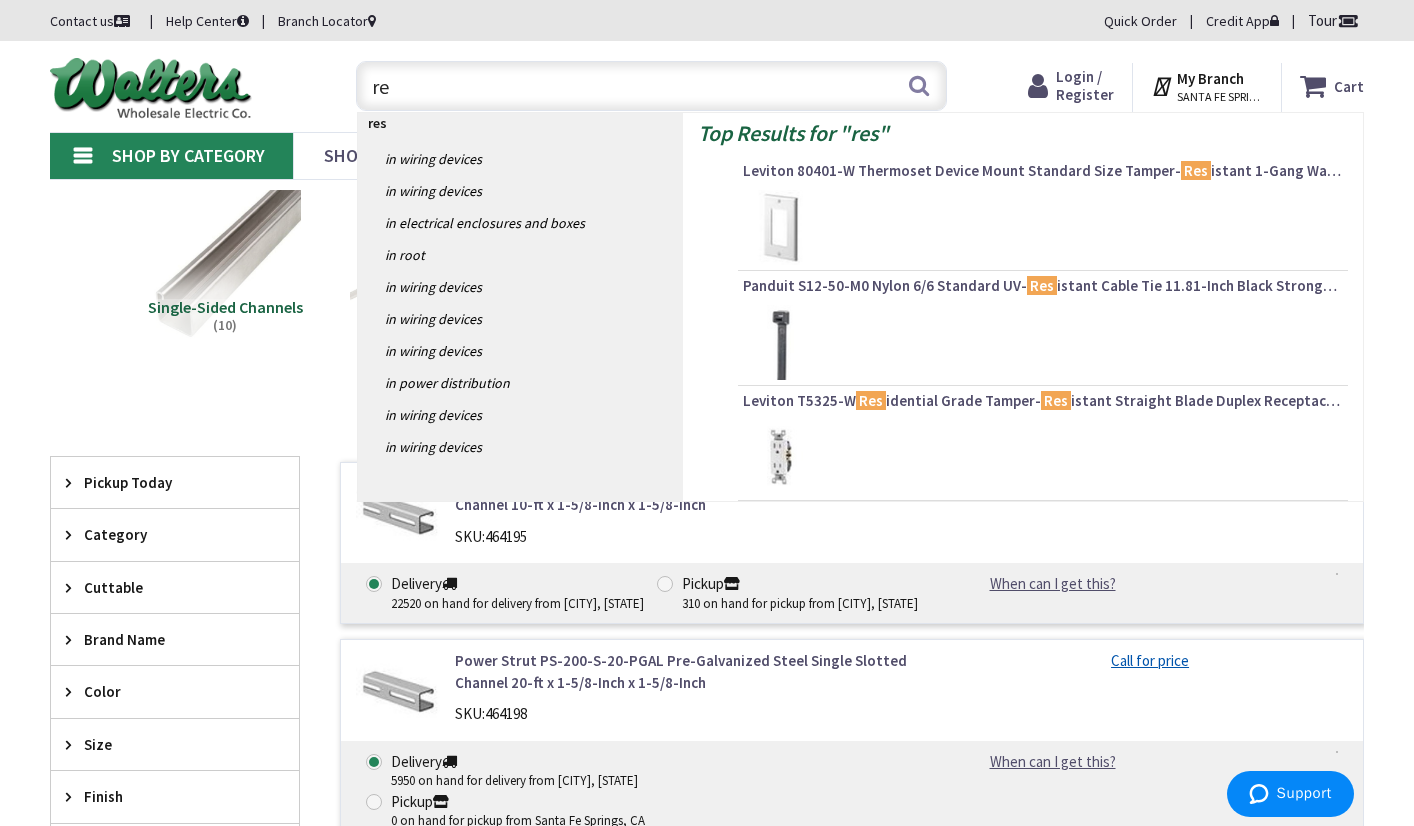 type on "r" 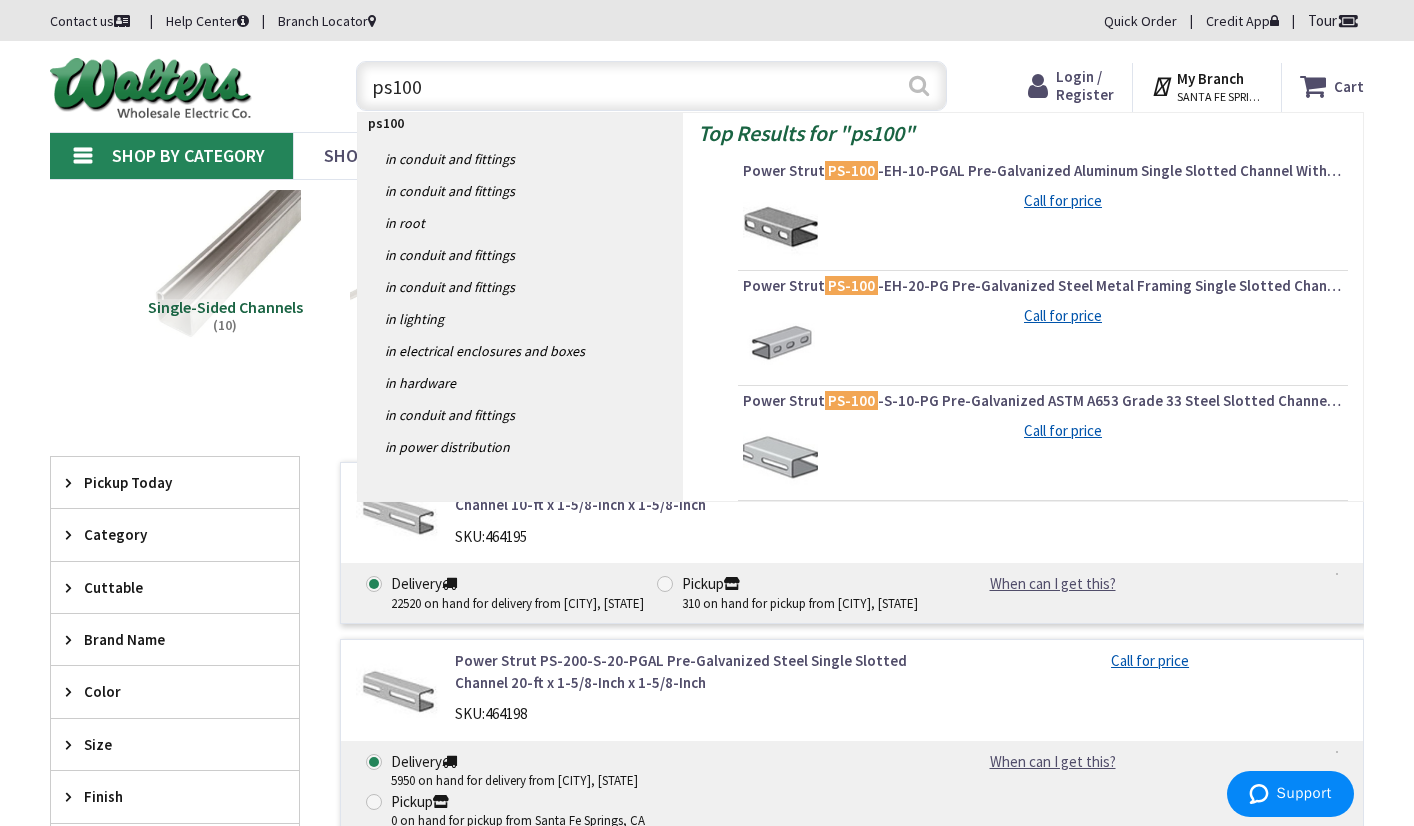type on "ps100" 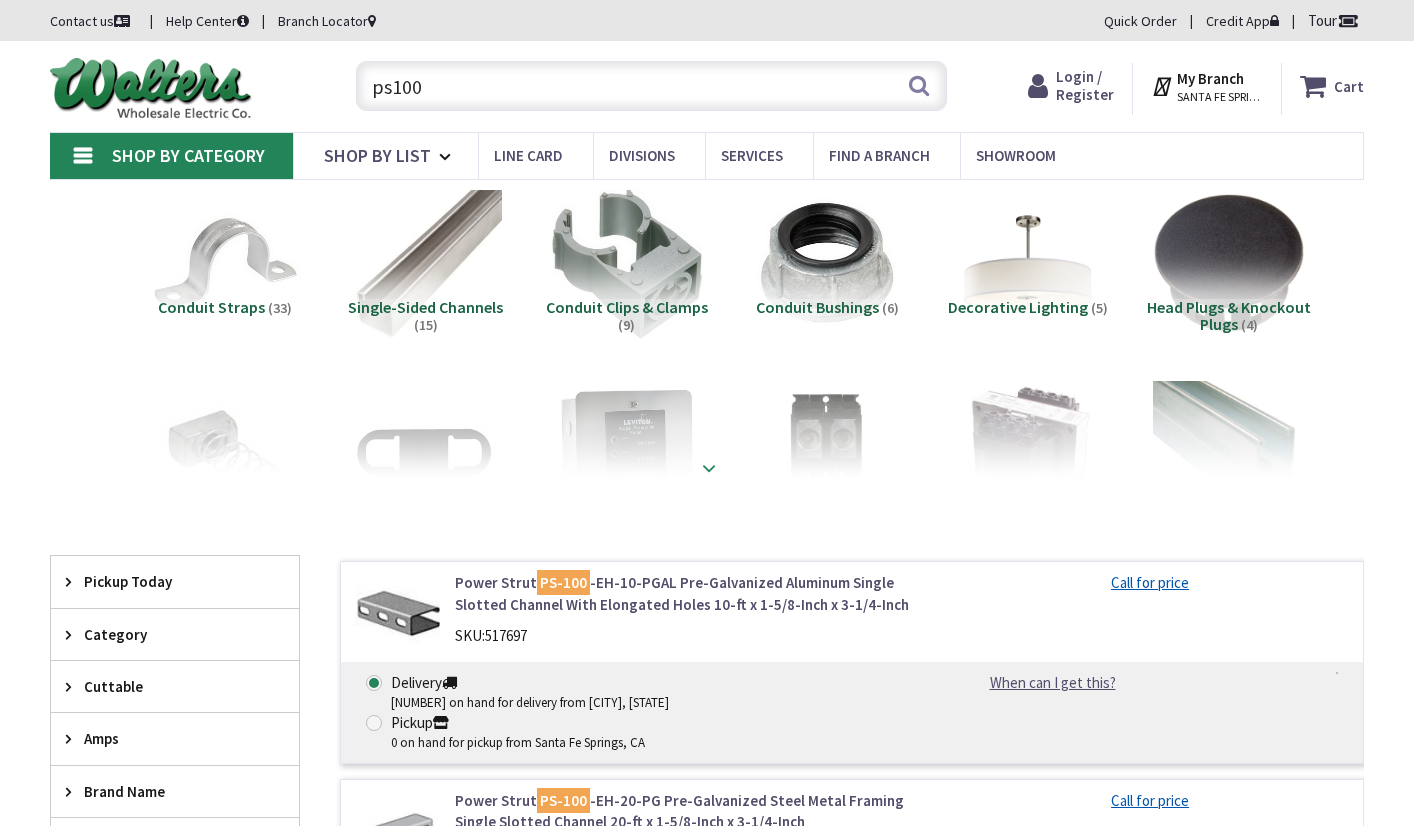 scroll, scrollTop: 0, scrollLeft: 0, axis: both 